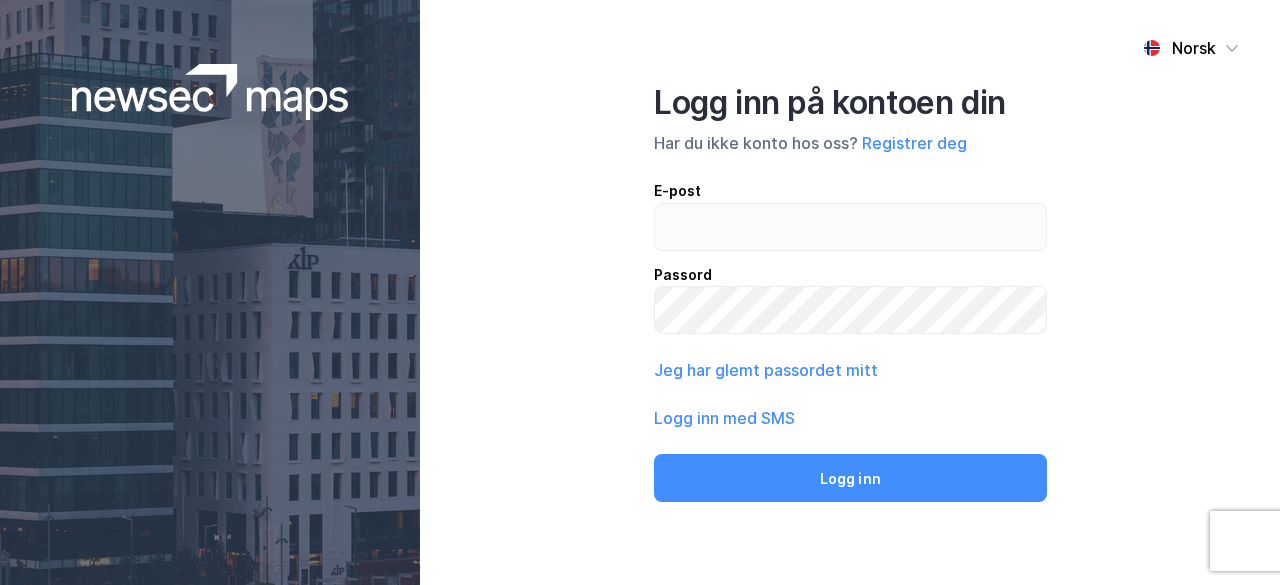 scroll, scrollTop: 0, scrollLeft: 0, axis: both 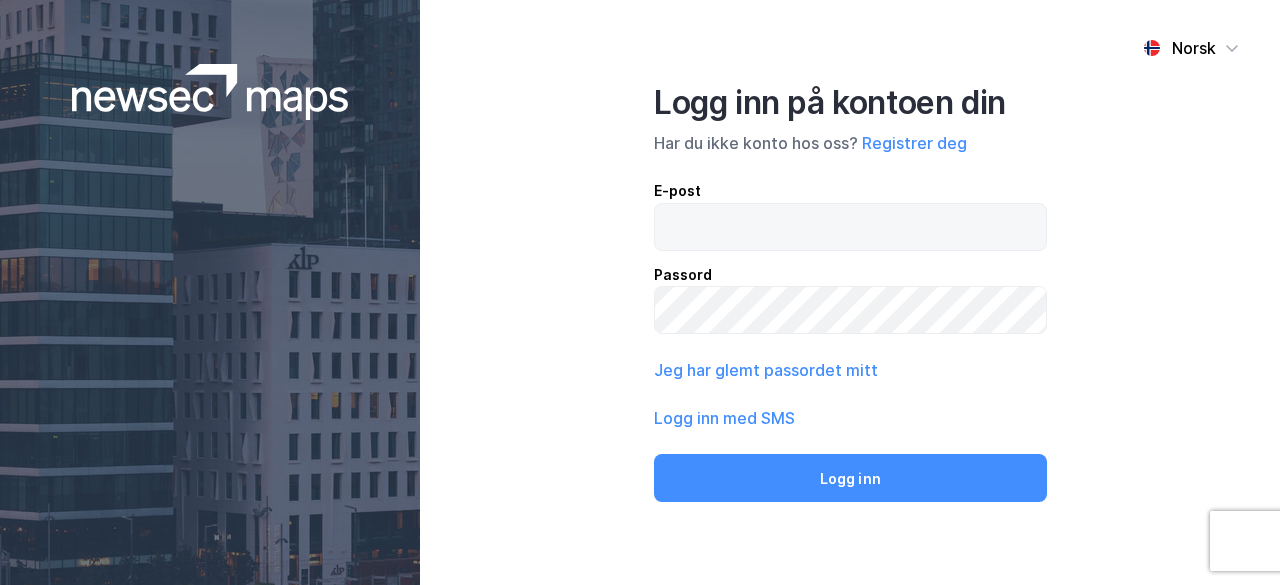 type on "[EMAIL]" 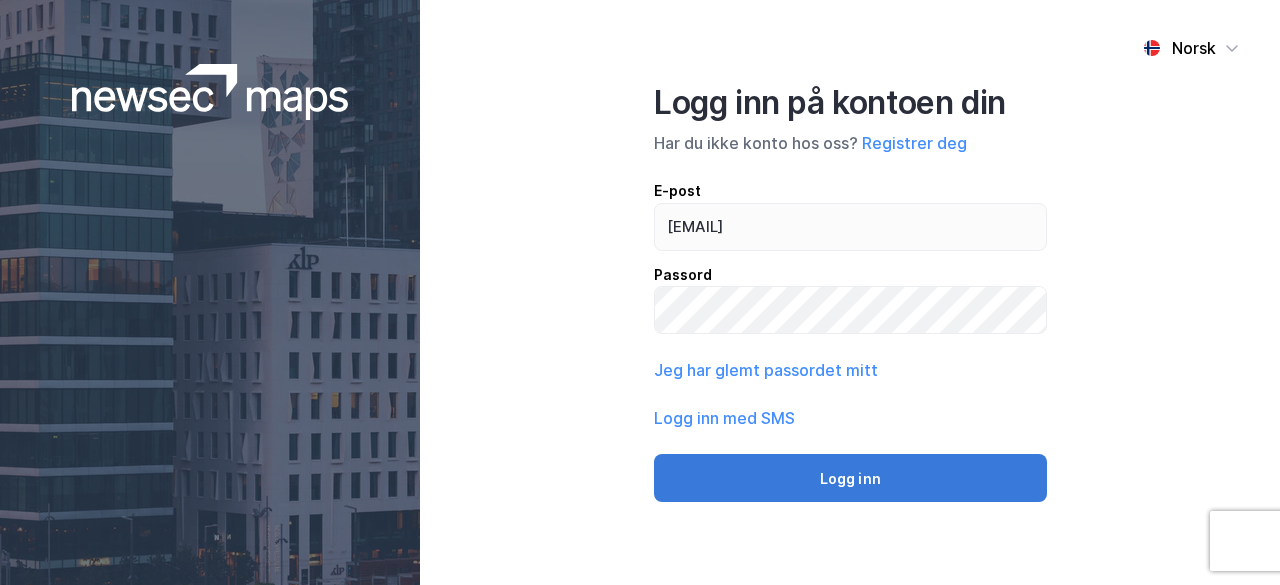 click on "Logg inn" at bounding box center [850, 478] 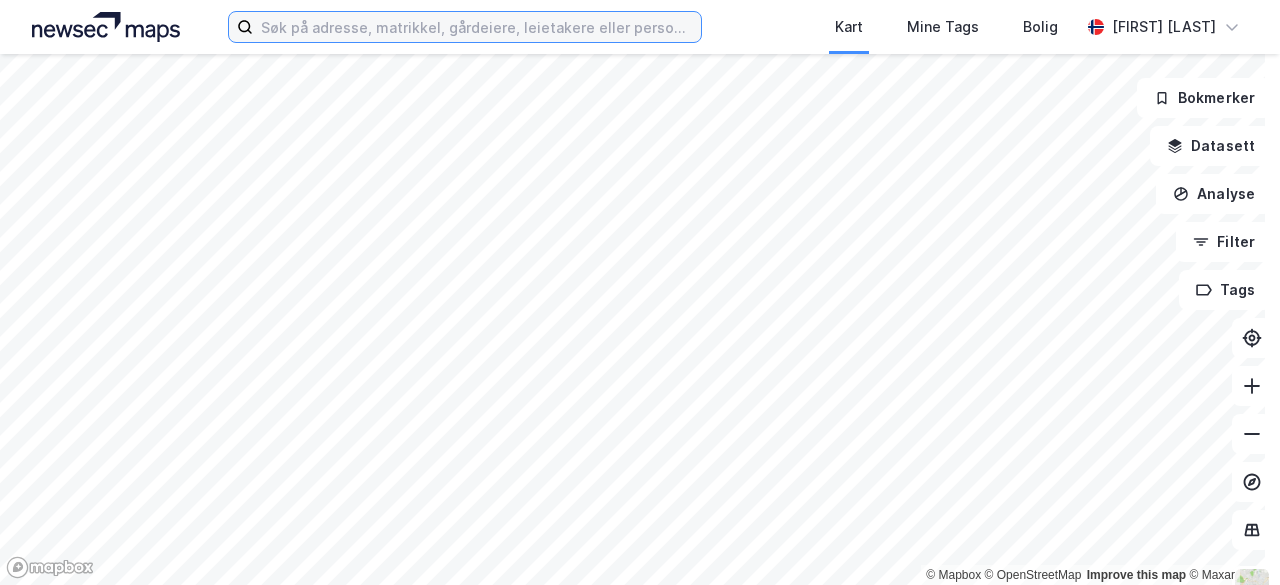 click at bounding box center [477, 27] 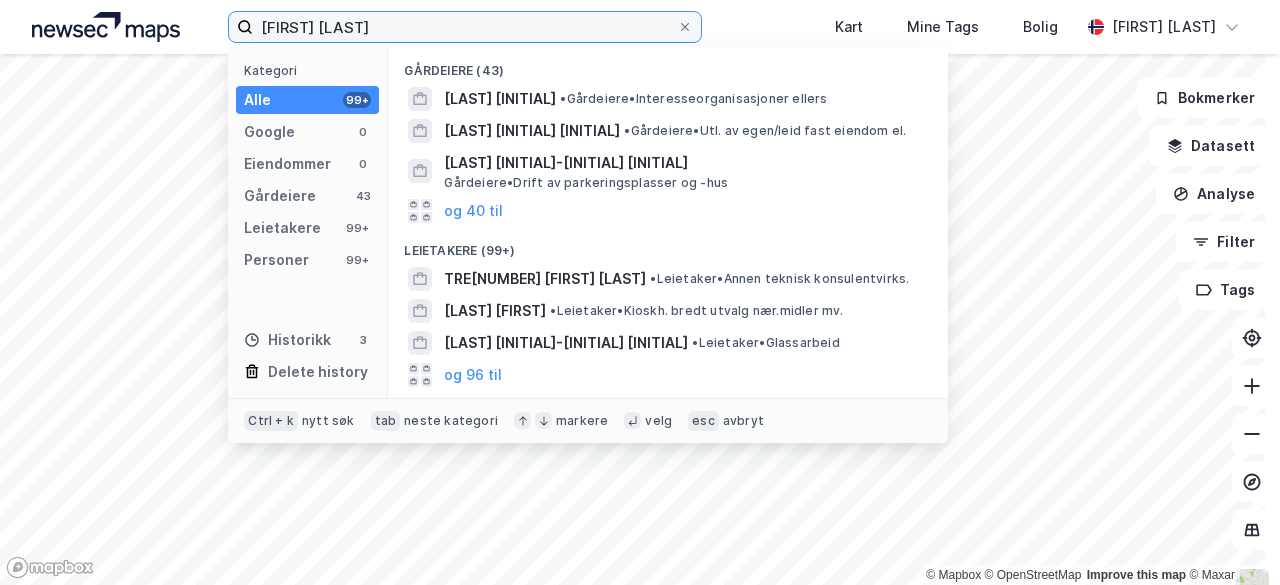 type on "[FIRST] [LAST]" 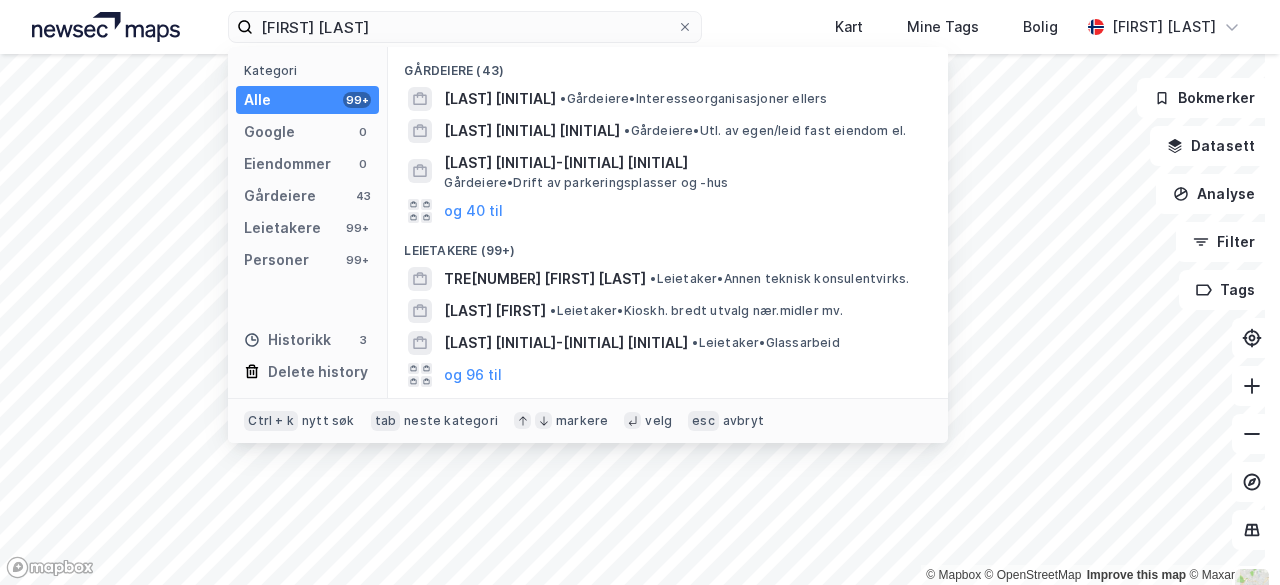click on "Kategori Alle 99+ Google 0 Eiendommer 0 Gårdeiere 43 Leietakere 99+ Personer 99+ Historikk 3 Delete history" at bounding box center (308, 222) 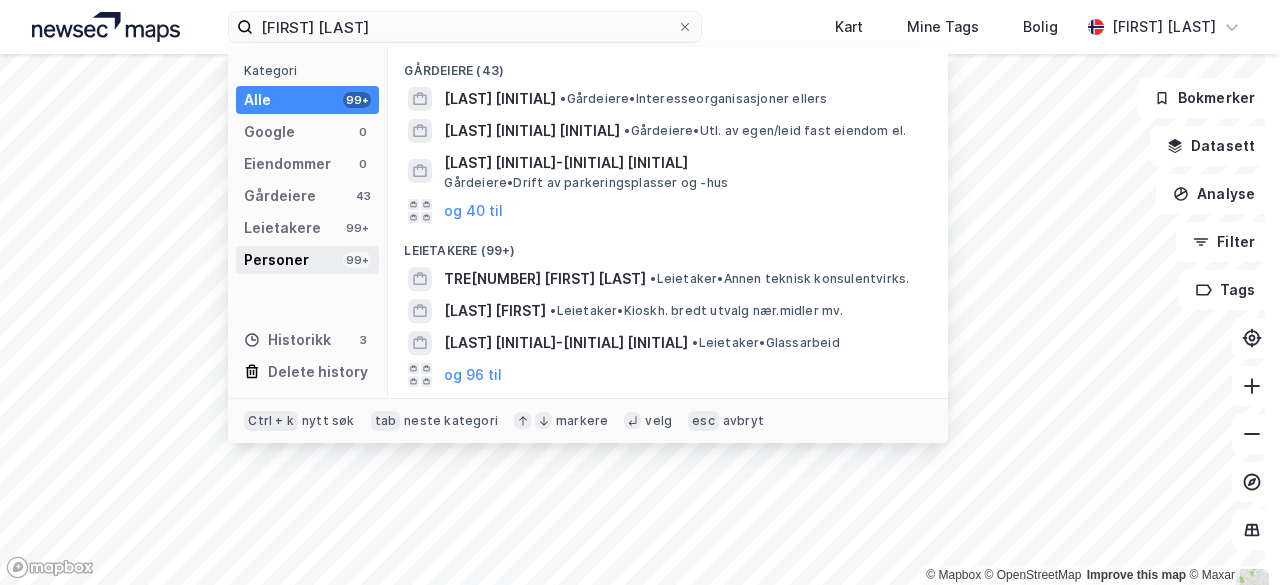 click on "Personer" at bounding box center [276, 260] 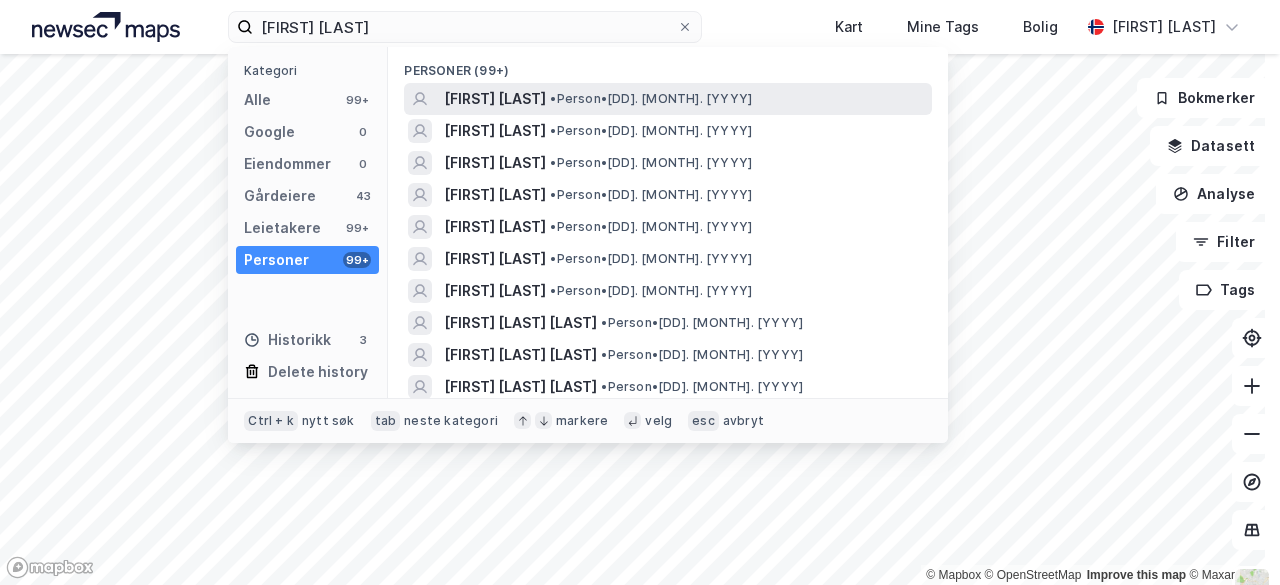 click on "•  Person  •  9. aug. 1988" at bounding box center (651, 99) 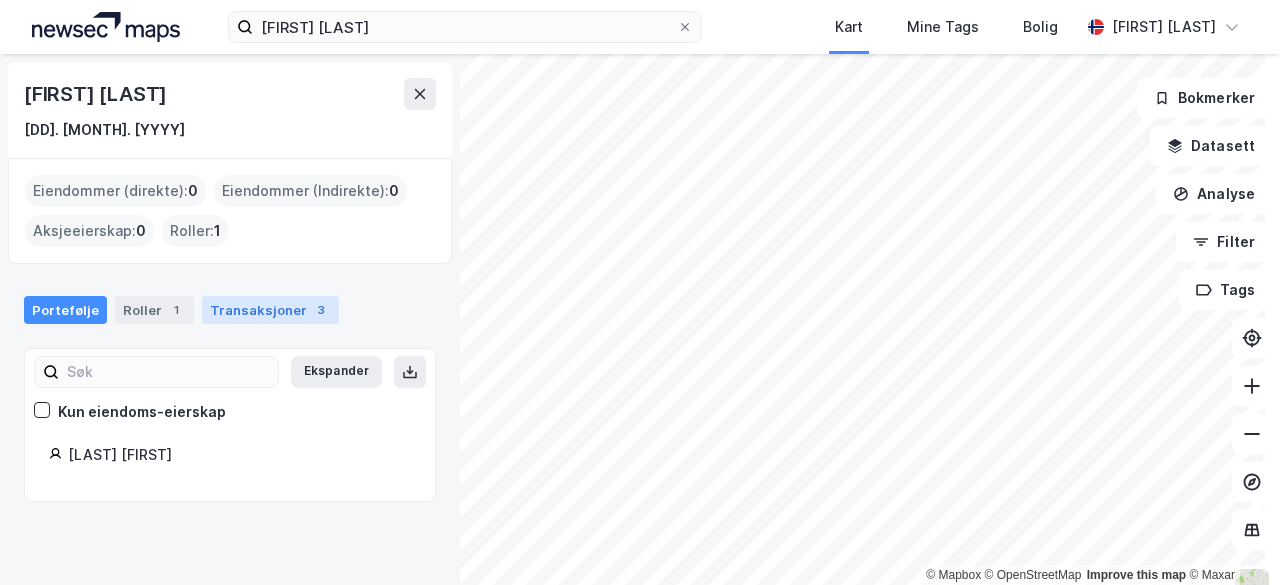 click on "3" at bounding box center (321, 310) 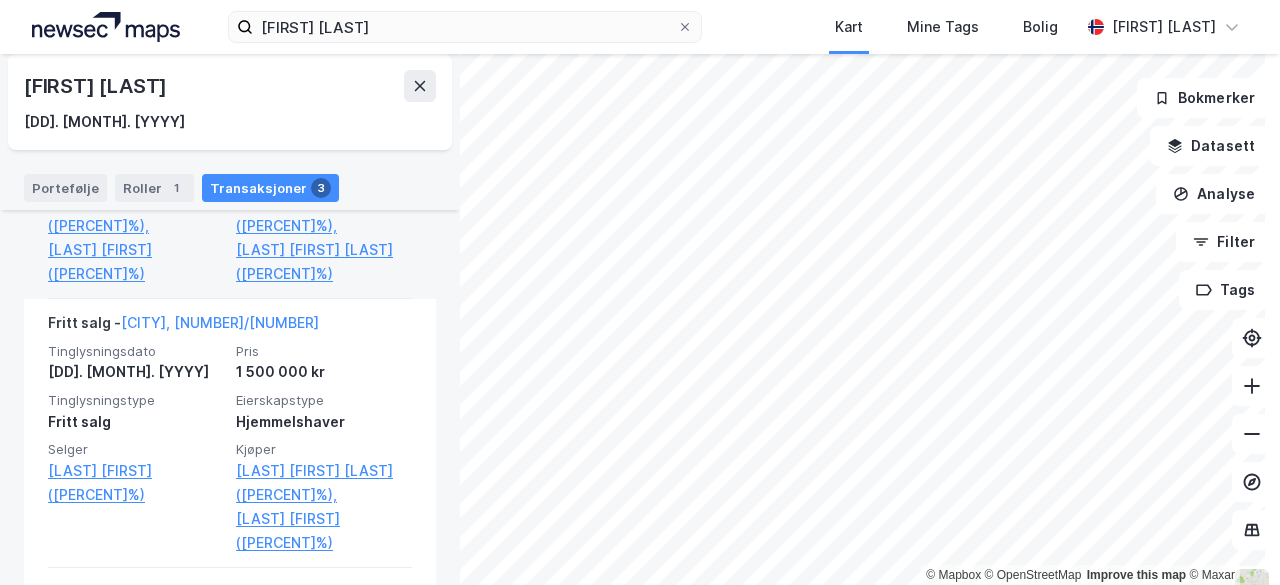 scroll, scrollTop: 370, scrollLeft: 0, axis: vertical 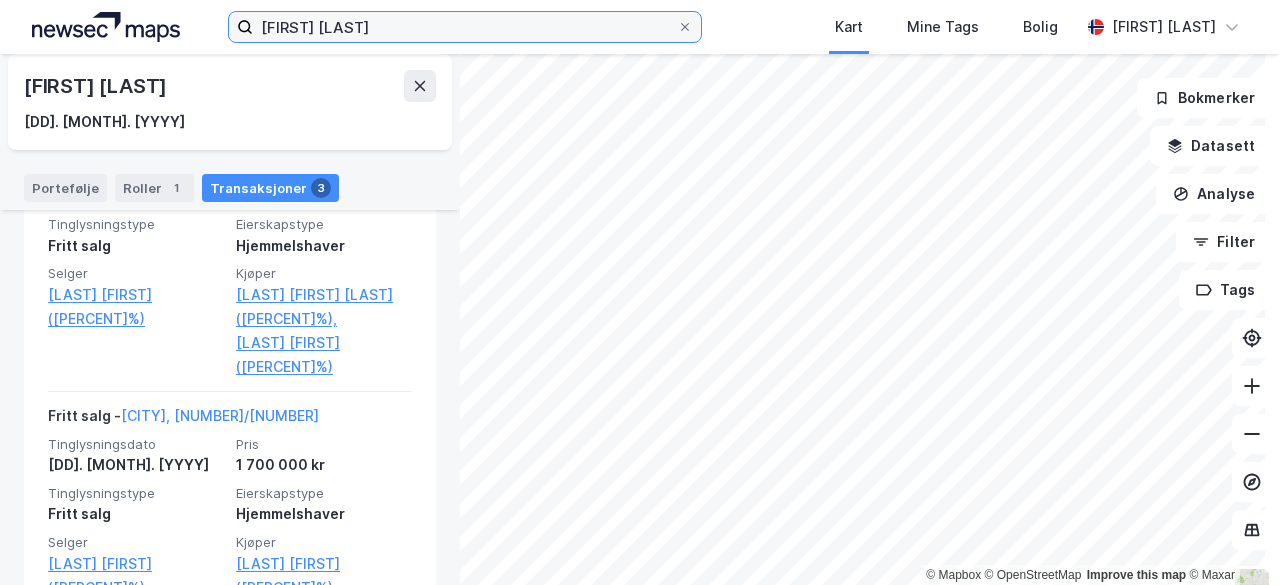 click on "[FIRST] [LAST]" at bounding box center (465, 27) 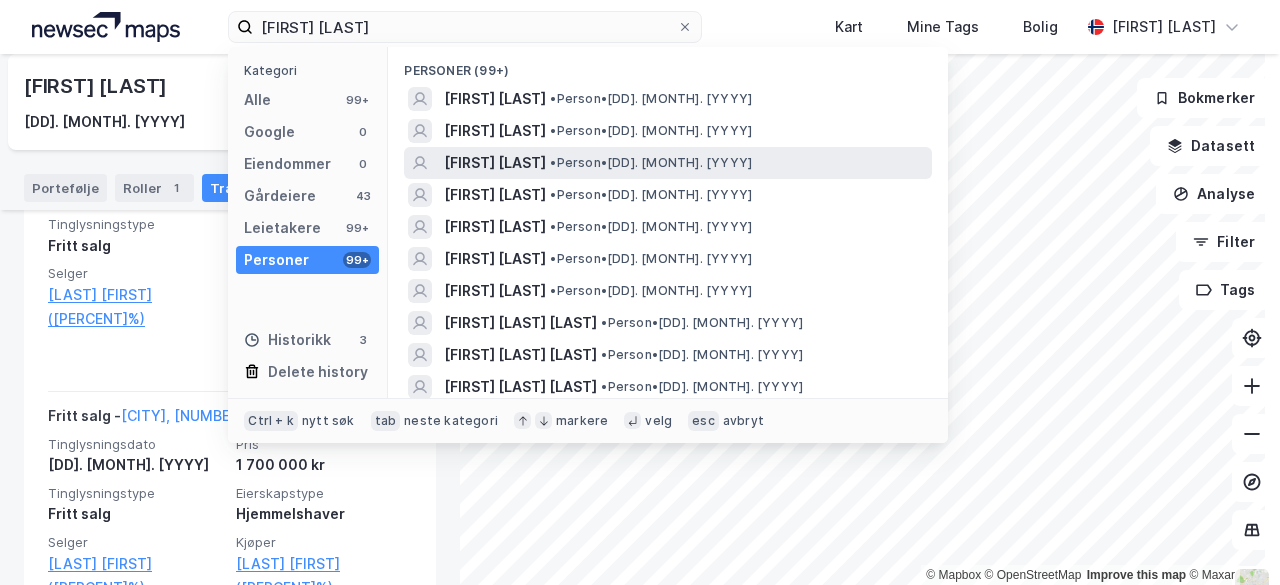 click on "[FIRST] [LAST]" at bounding box center (495, 163) 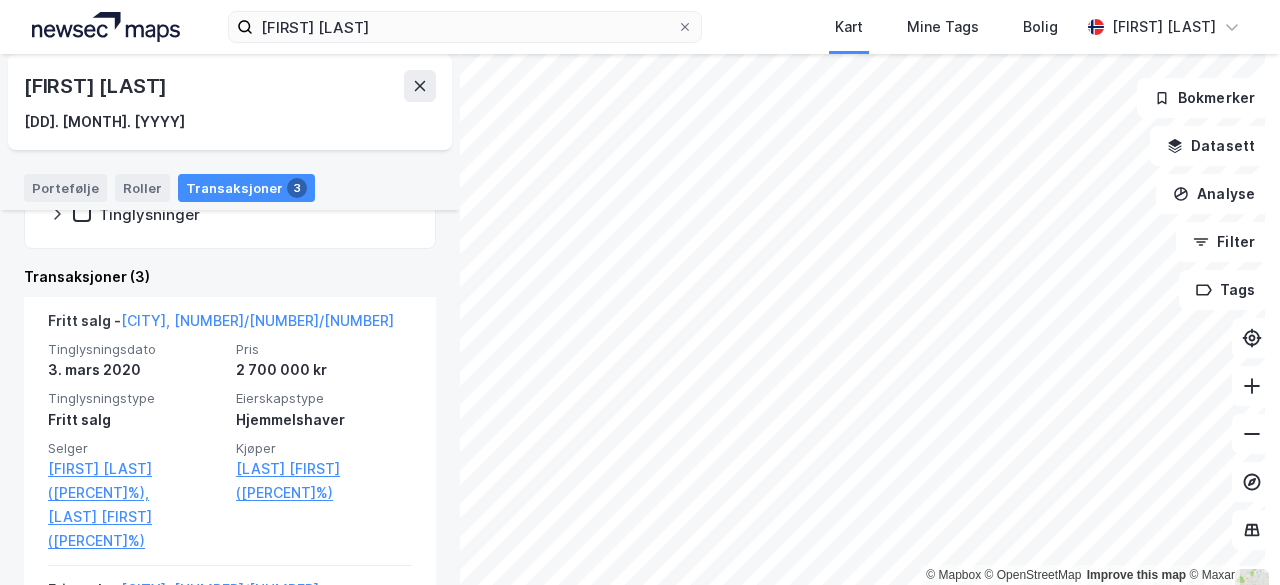 scroll, scrollTop: 370, scrollLeft: 0, axis: vertical 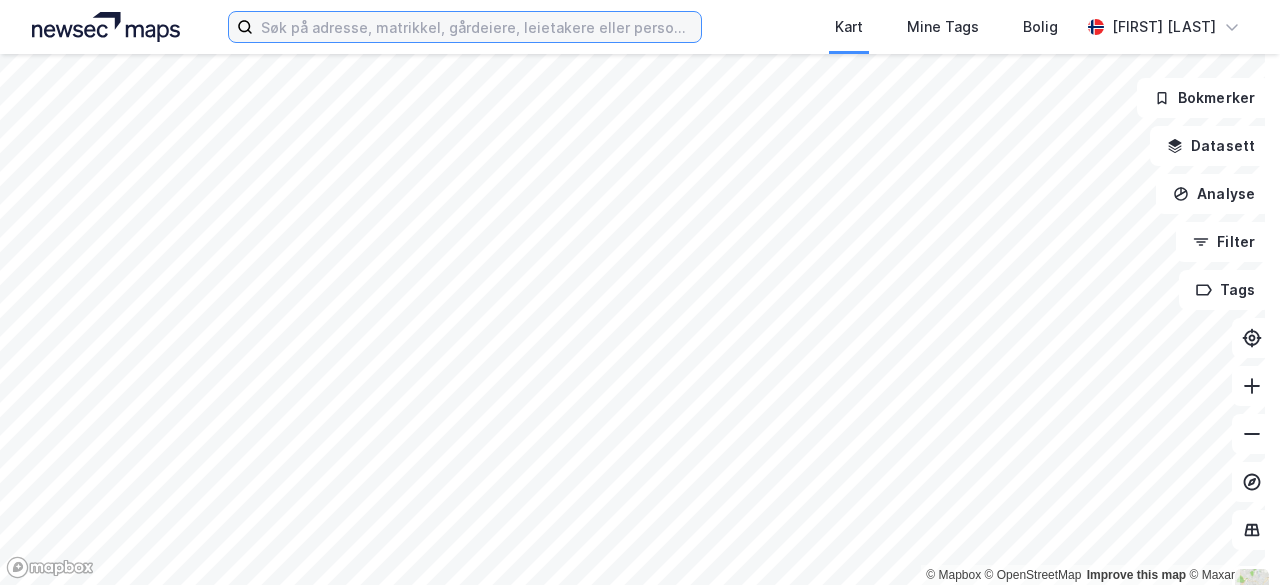 click at bounding box center (477, 27) 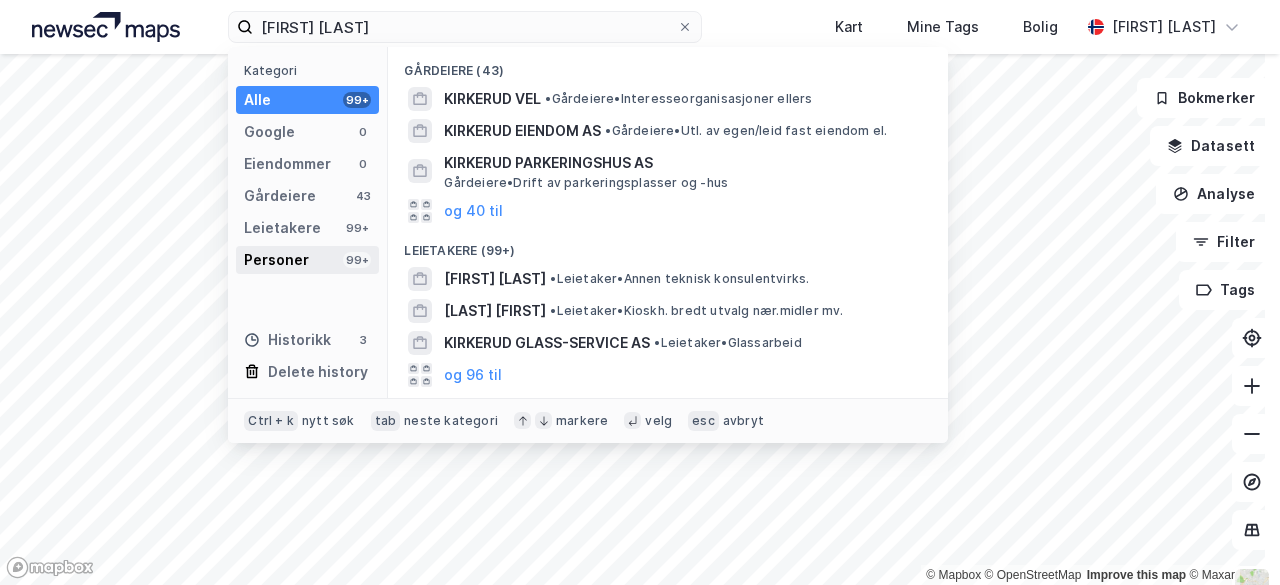 click on "Personer [NUMBER]+" at bounding box center (307, 260) 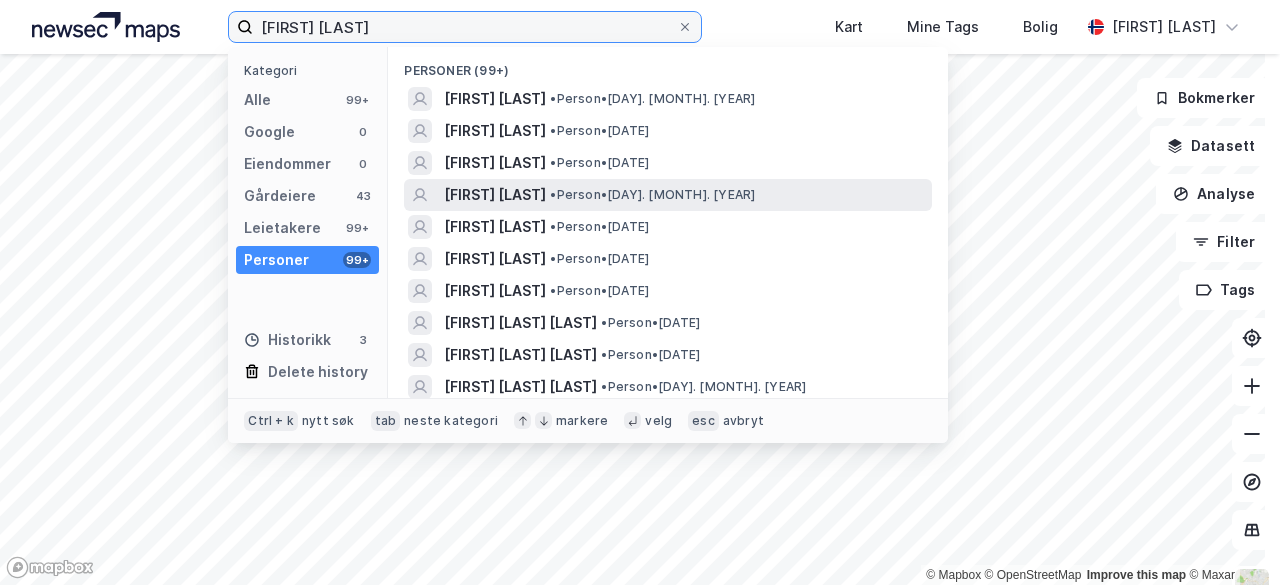 scroll, scrollTop: 266, scrollLeft: 0, axis: vertical 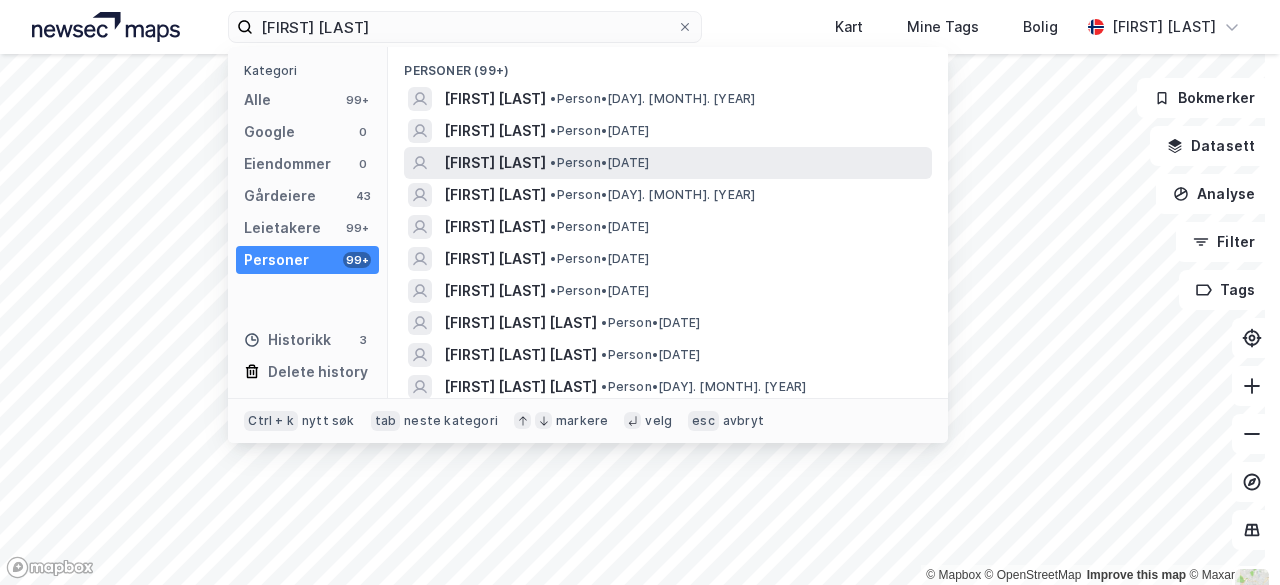 click on "• [CATEGORY] • [DATE]" at bounding box center [599, 163] 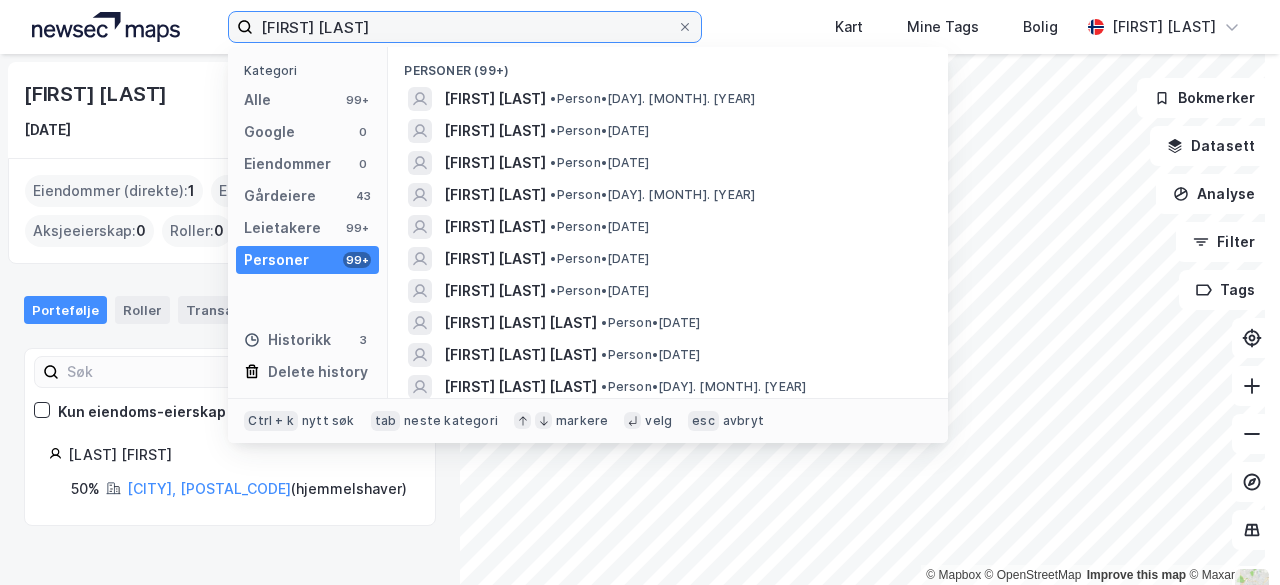 drag, startPoint x: 370, startPoint y: 23, endPoint x: 236, endPoint y: 22, distance: 134.00374 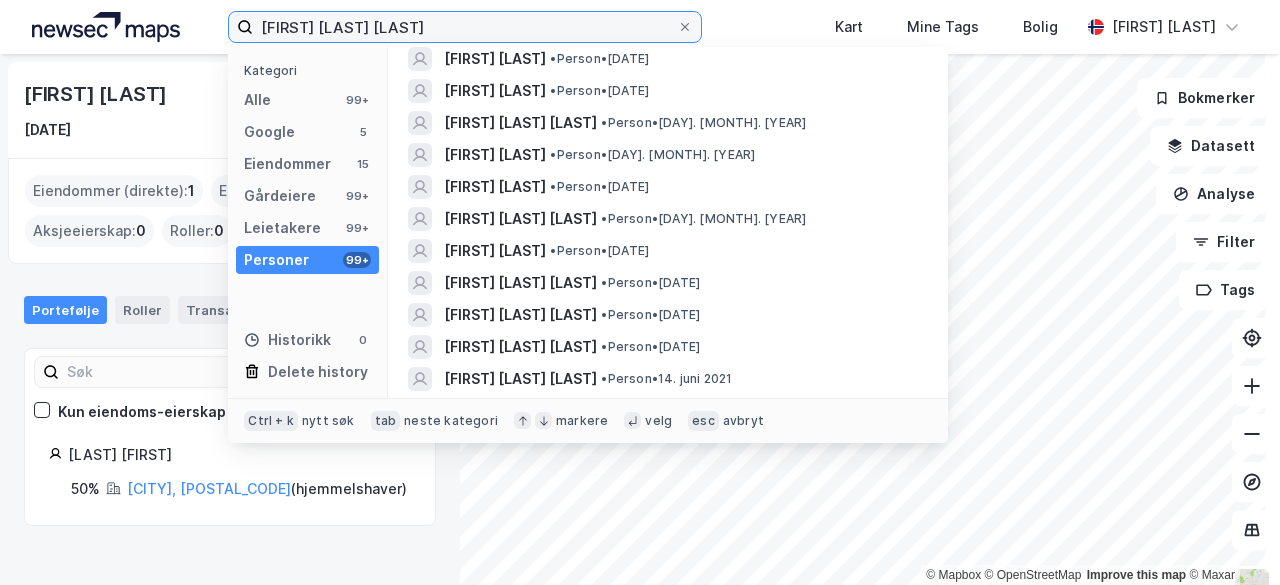 scroll, scrollTop: 0, scrollLeft: 0, axis: both 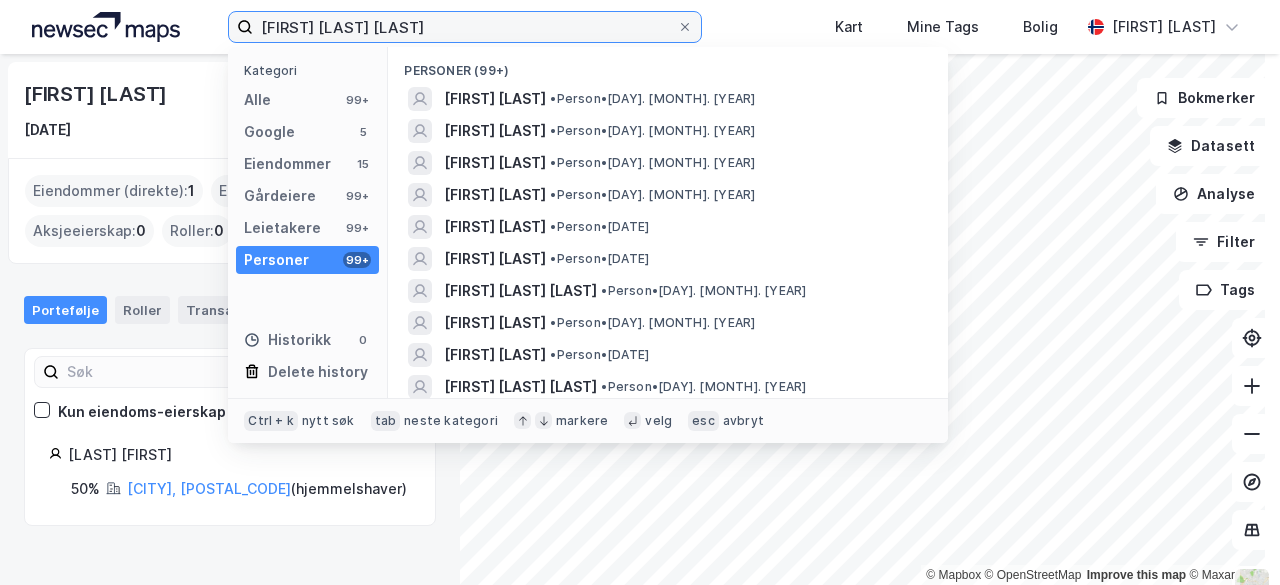 click on "[FIRST] [LAST] [LAST]" at bounding box center [465, 27] 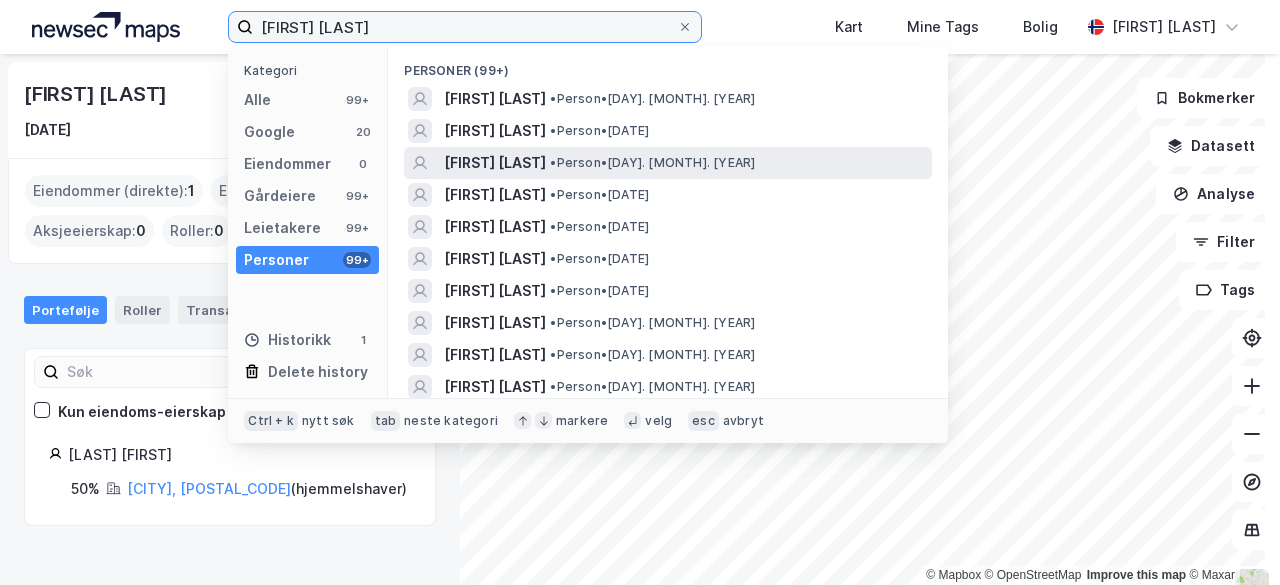 scroll, scrollTop: 266, scrollLeft: 0, axis: vertical 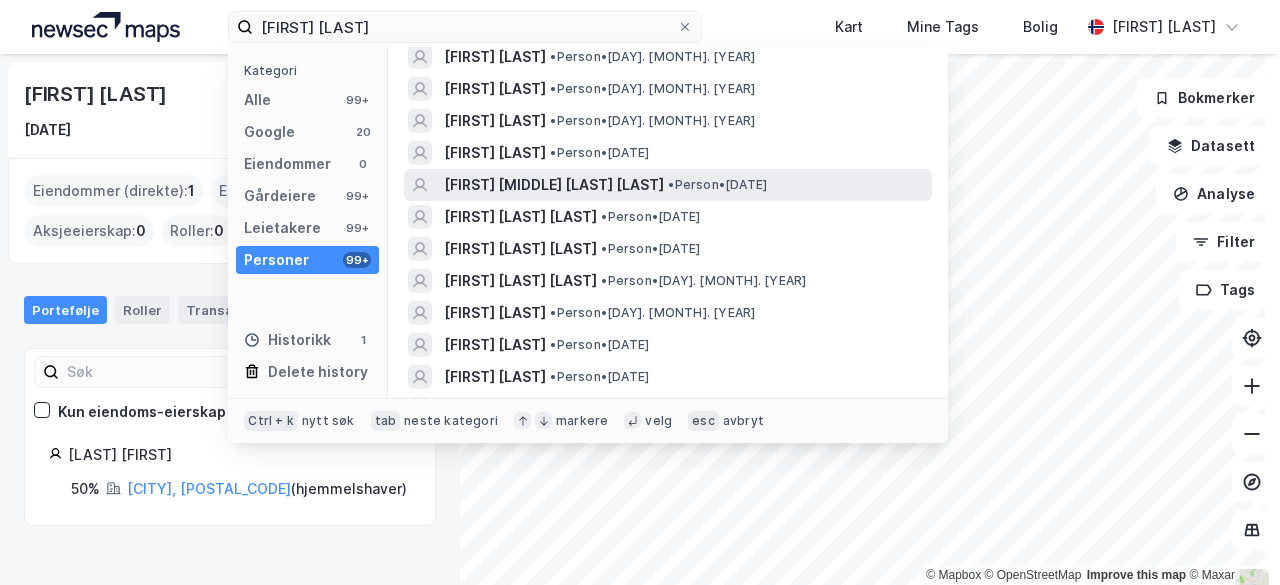 click on "[FIRST] [MIDDLE] [LAST] [LAST]" at bounding box center (554, 185) 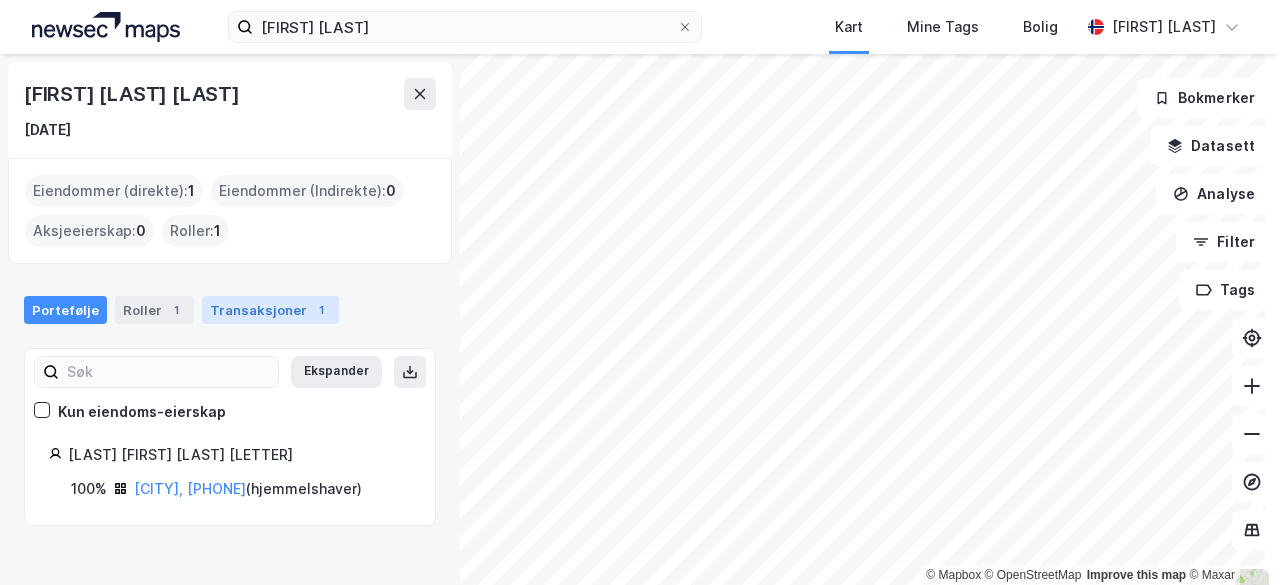click on "1" at bounding box center (321, 310) 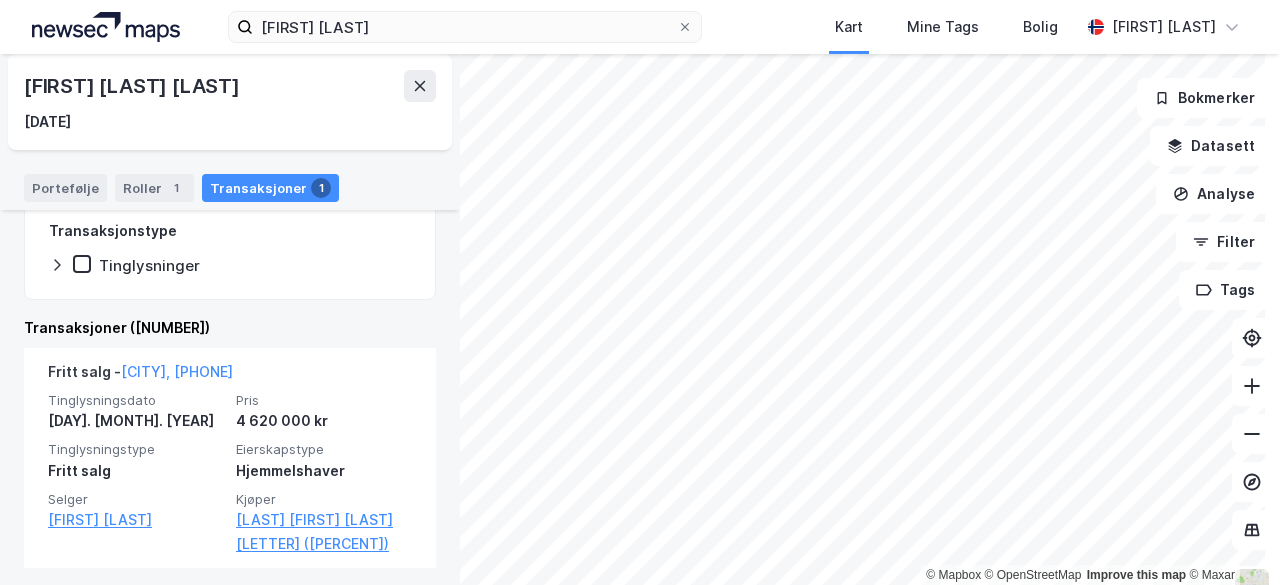 scroll, scrollTop: 323, scrollLeft: 0, axis: vertical 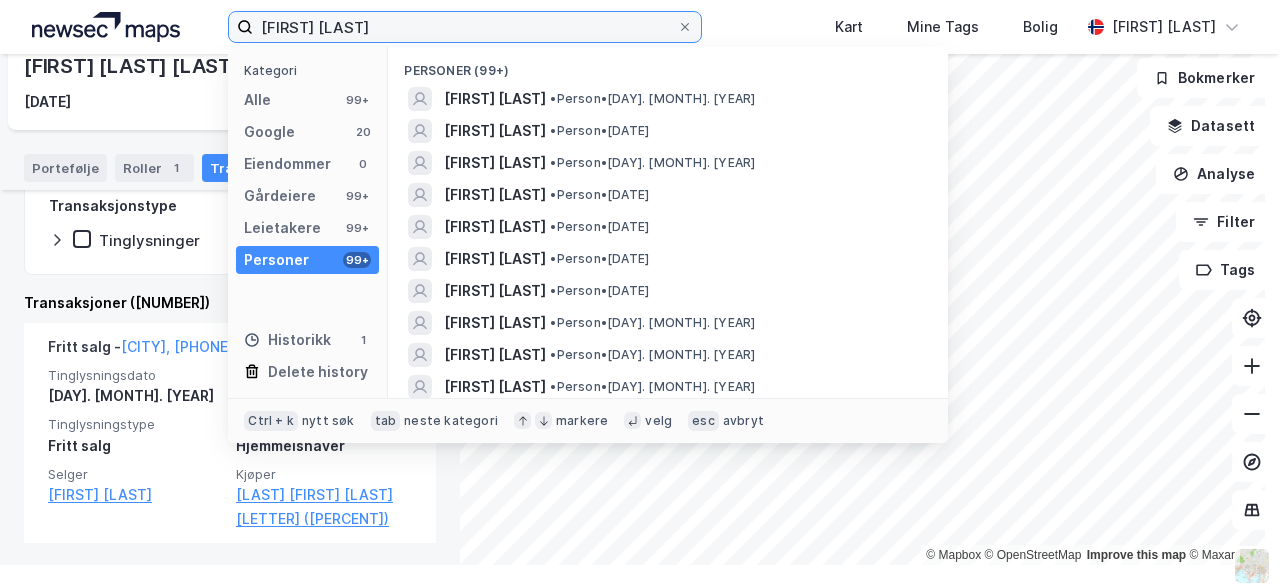 drag, startPoint x: 494, startPoint y: 25, endPoint x: 263, endPoint y: 16, distance: 231.17526 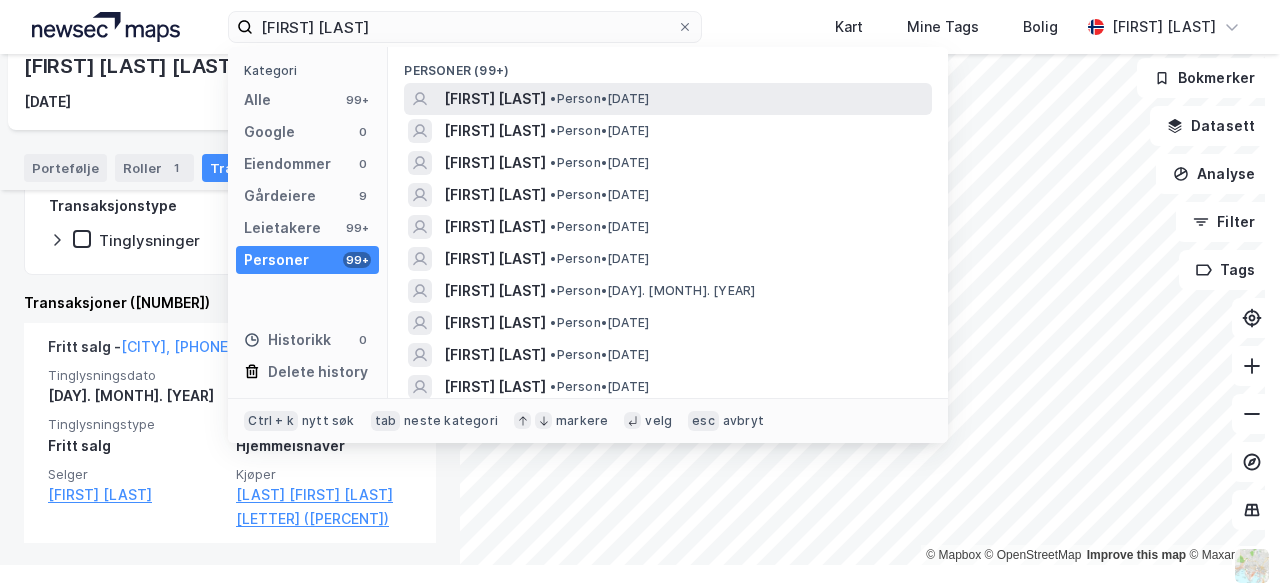 click on "[FIRST] [LAST]" at bounding box center (495, 99) 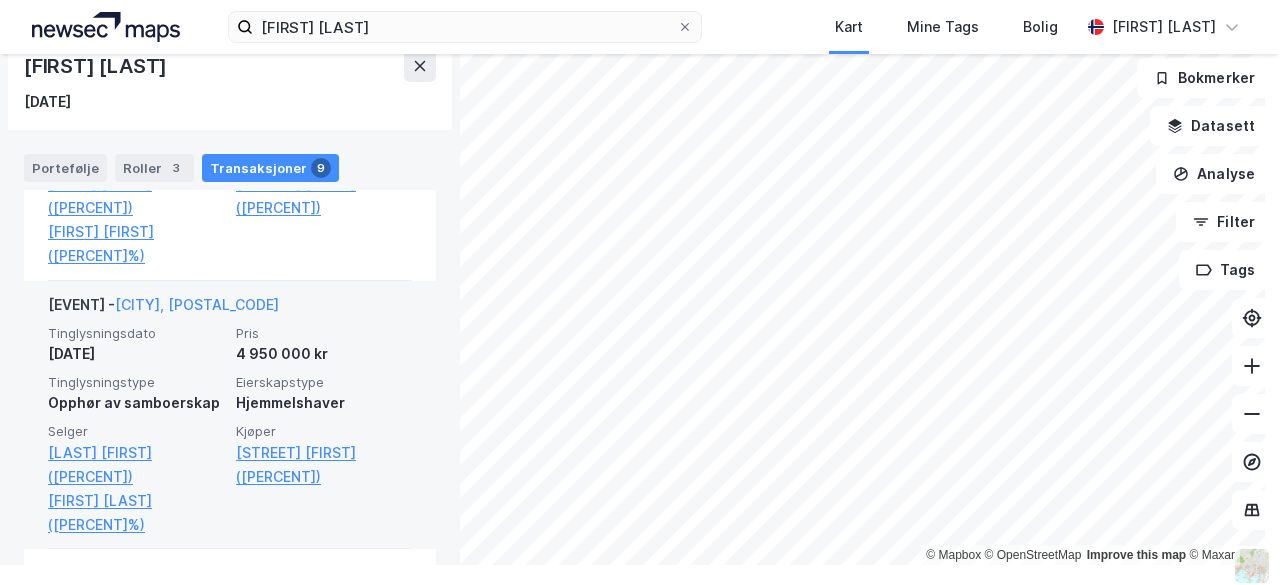 scroll, scrollTop: 1170, scrollLeft: 0, axis: vertical 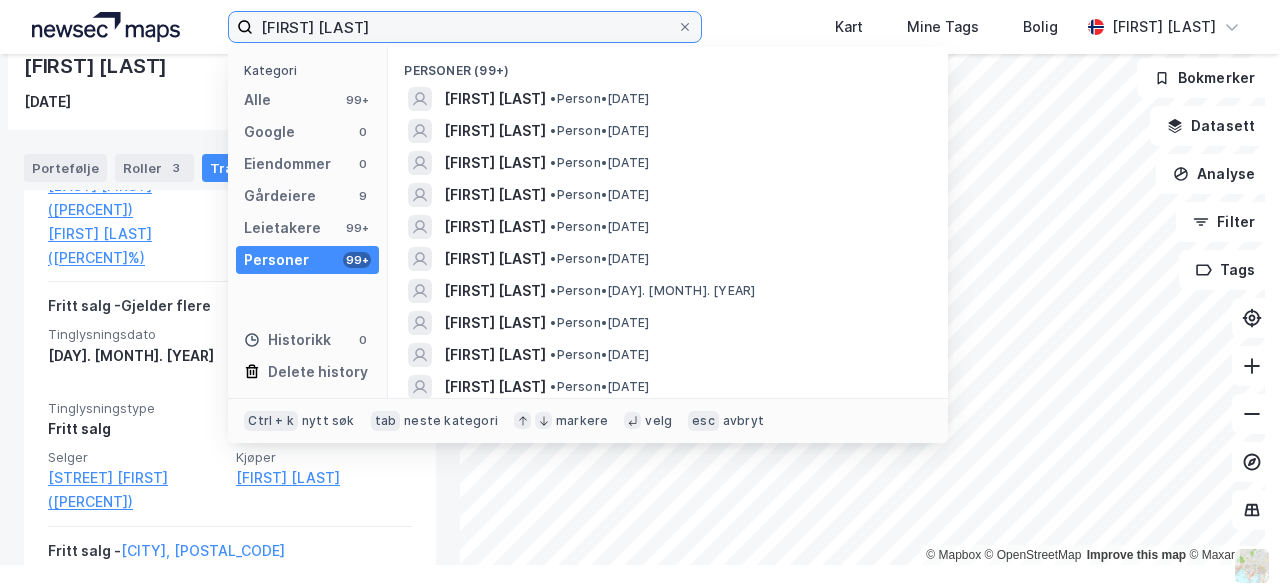 drag, startPoint x: 424, startPoint y: 25, endPoint x: 257, endPoint y: 39, distance: 167.5858 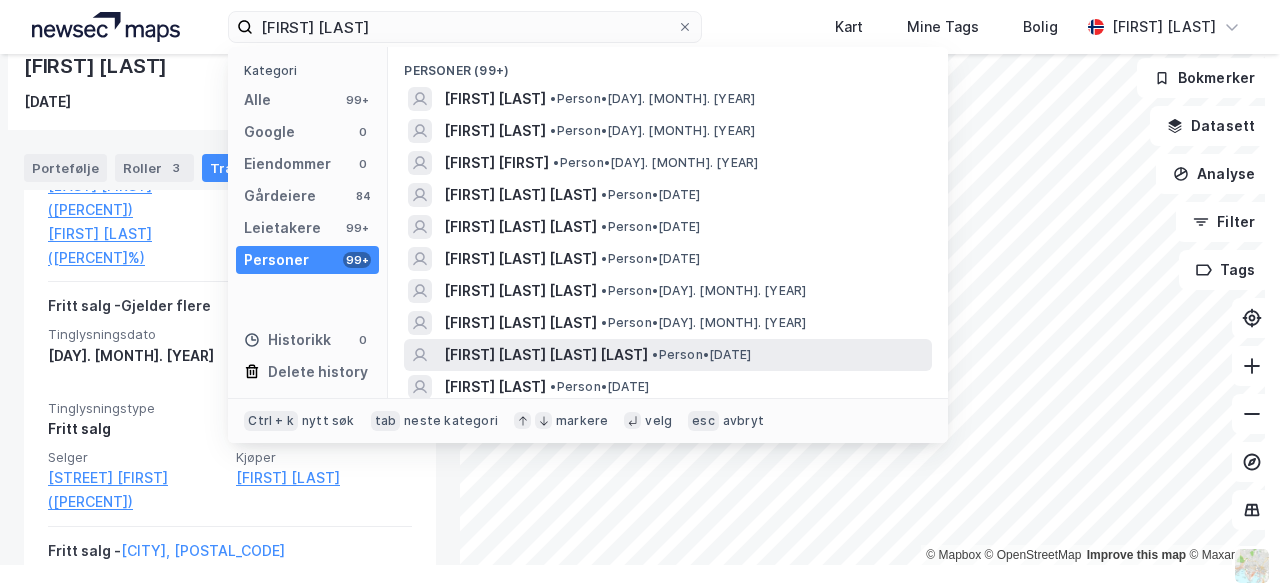 click on "[FIRST] [LAST] [LAST] [LAST]" at bounding box center (546, 355) 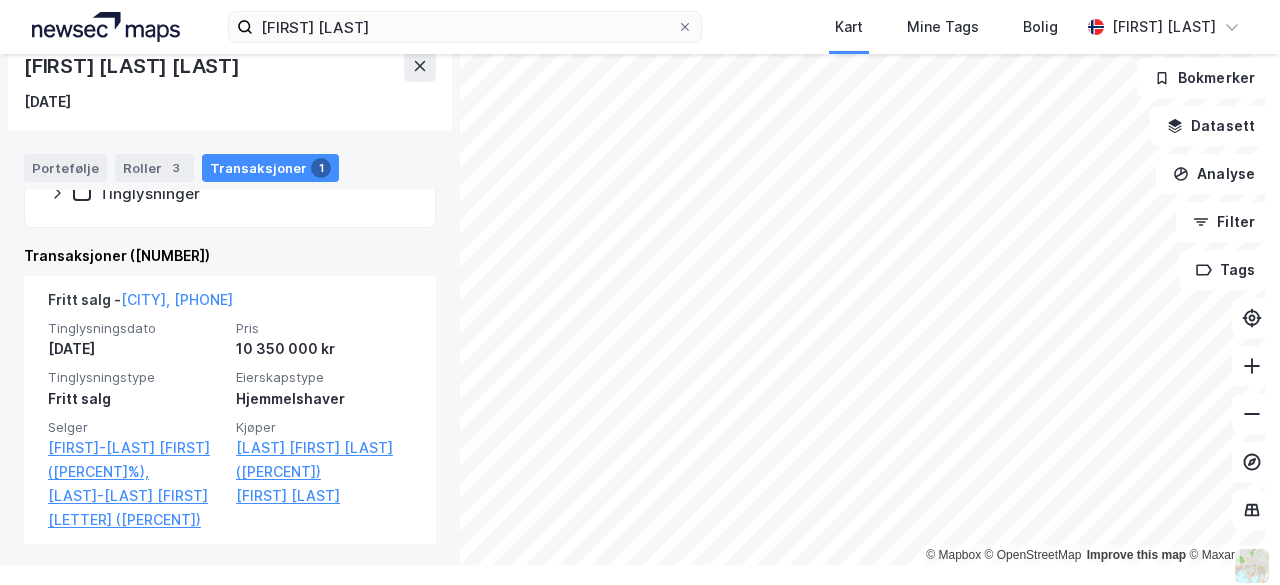 scroll, scrollTop: 371, scrollLeft: 0, axis: vertical 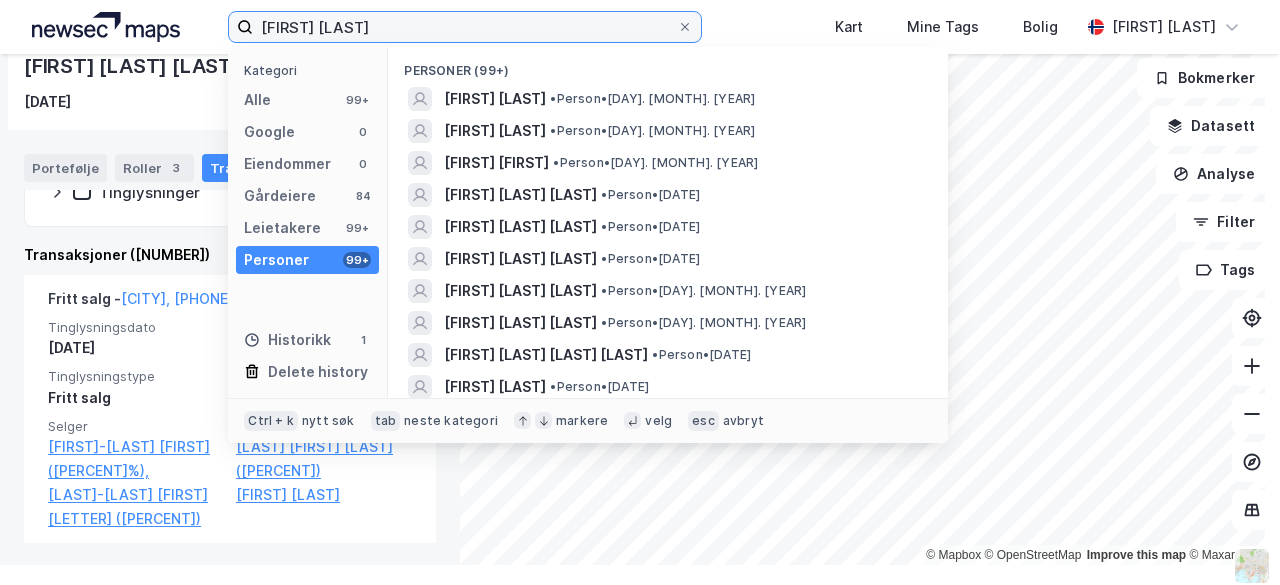 drag, startPoint x: 470, startPoint y: 21, endPoint x: 257, endPoint y: 27, distance: 213.08449 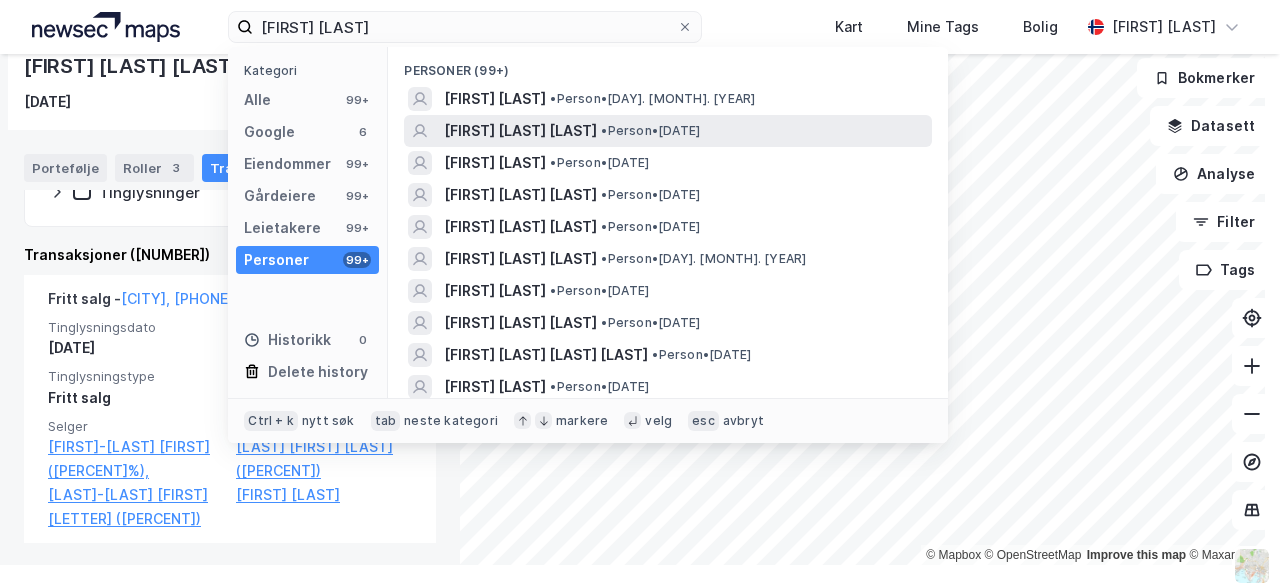 click on "• [CATEGORY] • [DAY]. [MONTH]. [YEAR]" at bounding box center [650, 131] 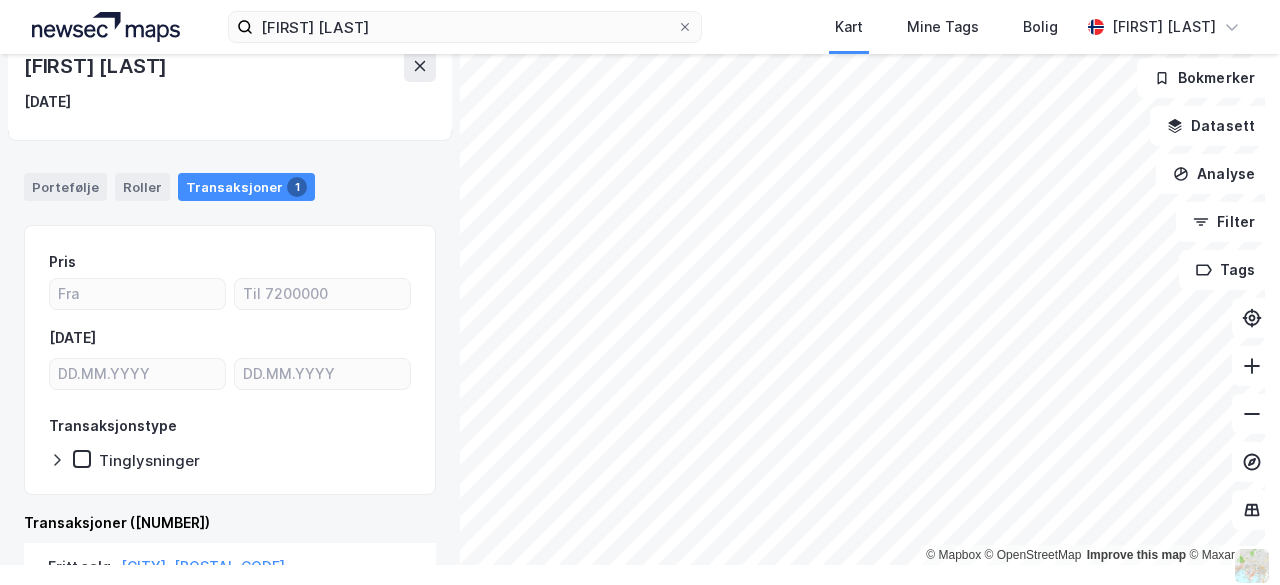 scroll, scrollTop: 323, scrollLeft: 0, axis: vertical 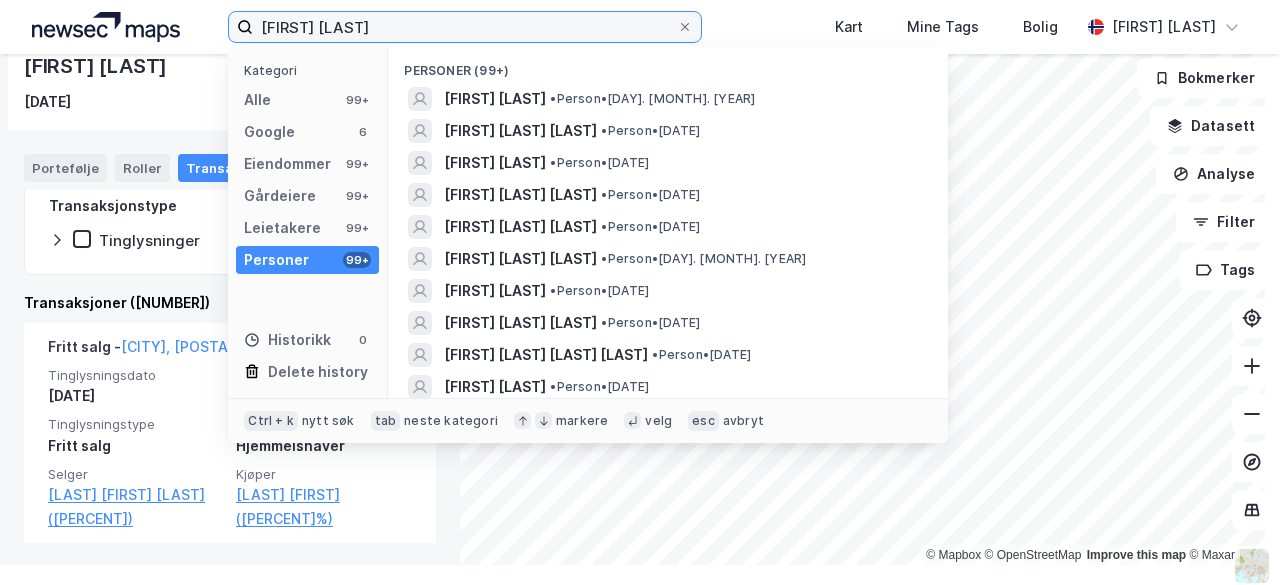 drag, startPoint x: 400, startPoint y: 24, endPoint x: 272, endPoint y: 39, distance: 128.87592 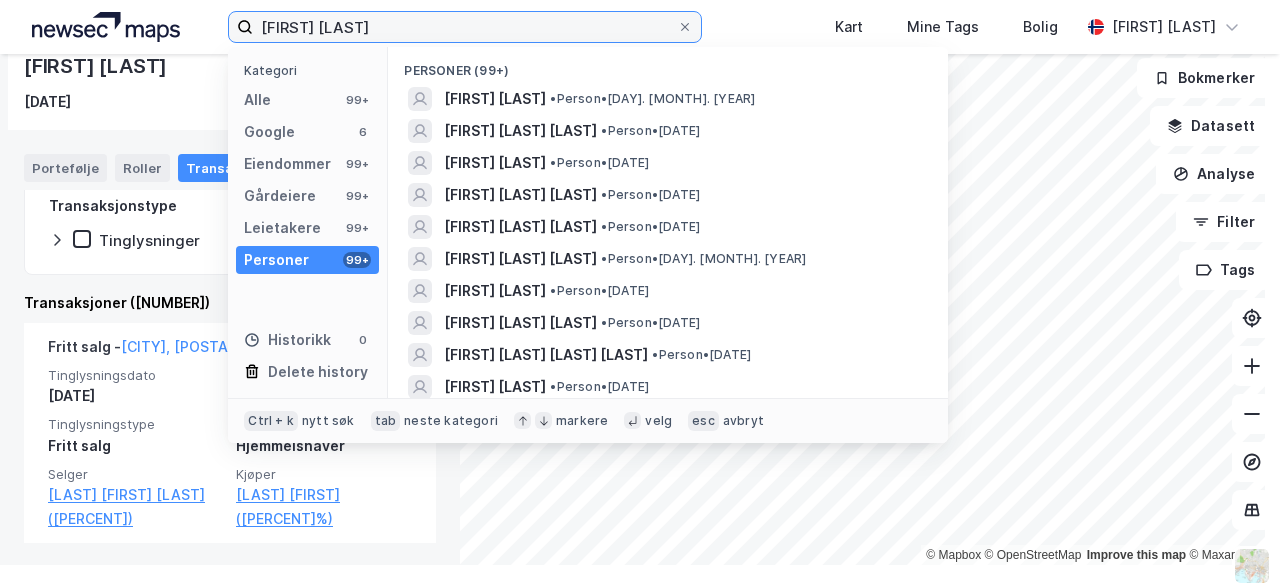 type on "s" 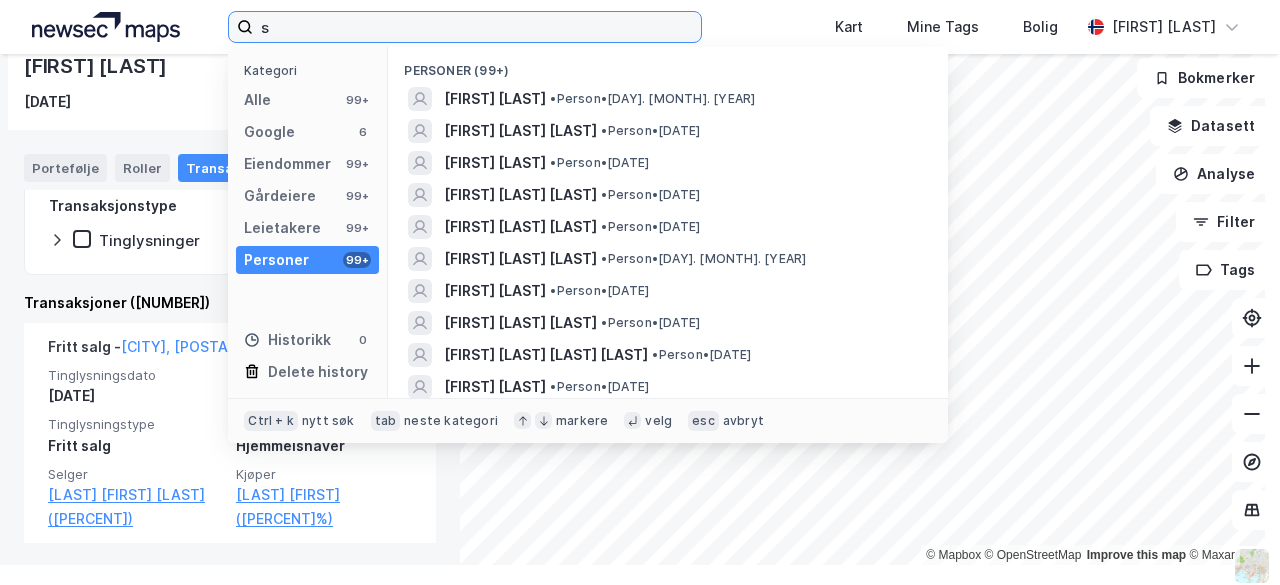 type 